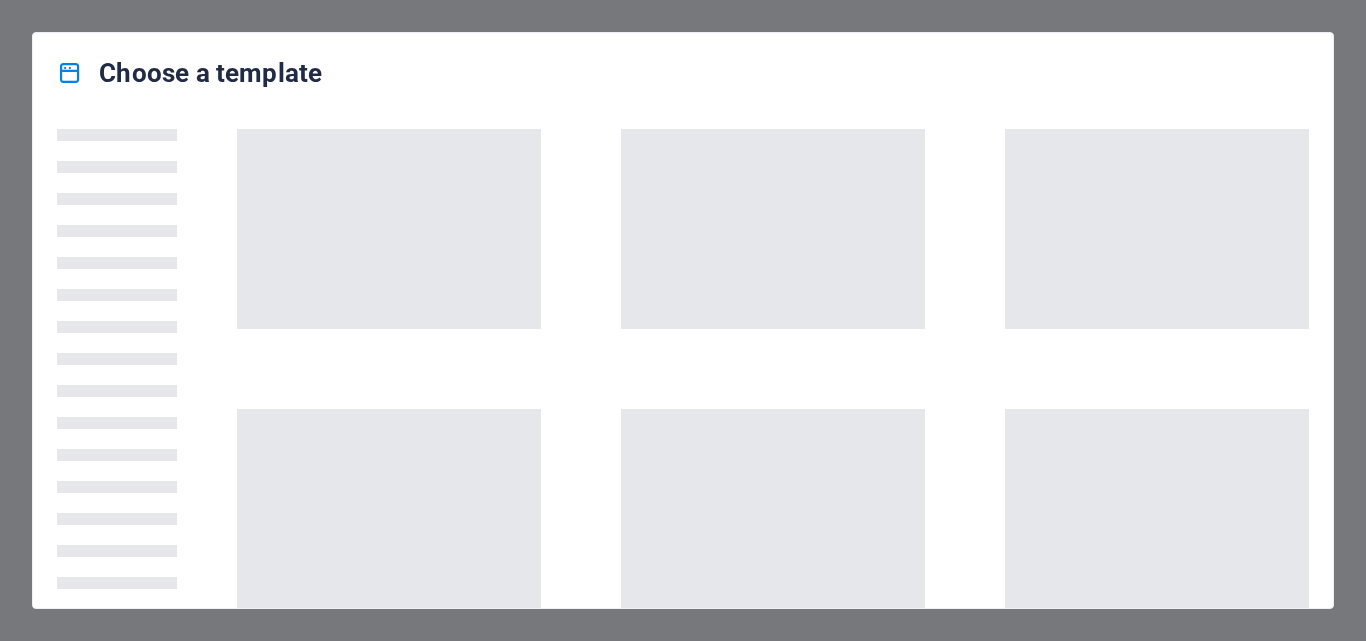 scroll, scrollTop: 0, scrollLeft: 0, axis: both 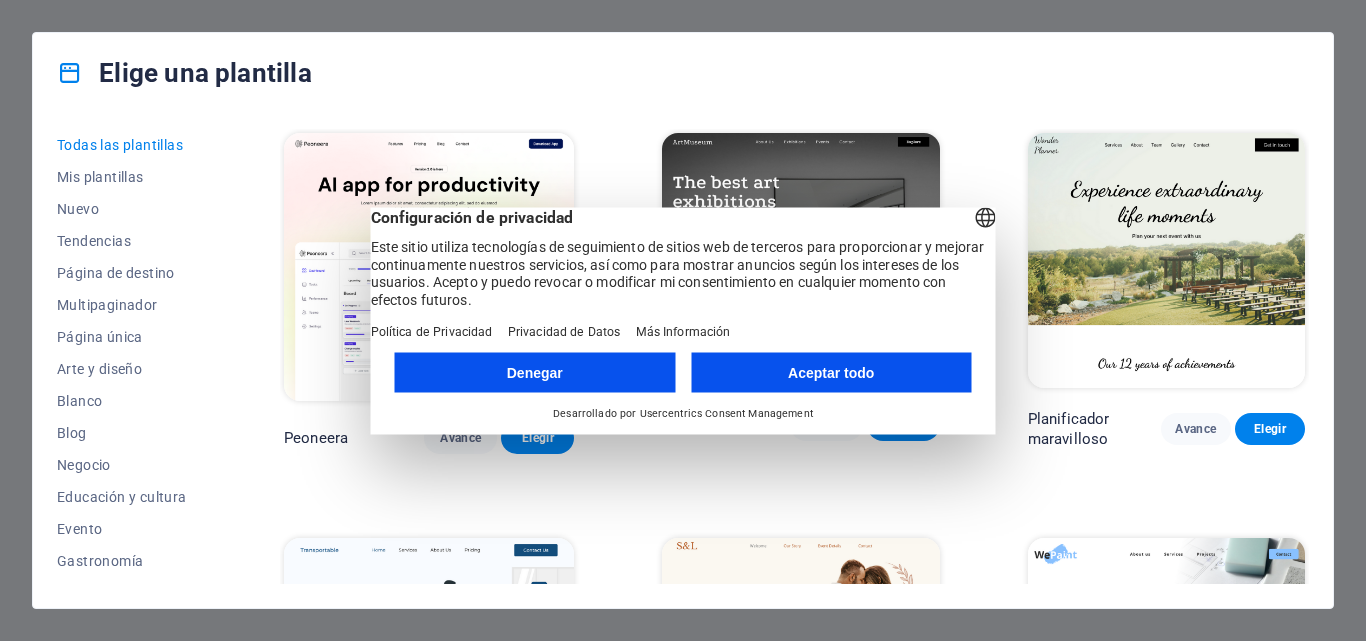 click on "Aceptar todo" at bounding box center (831, 372) 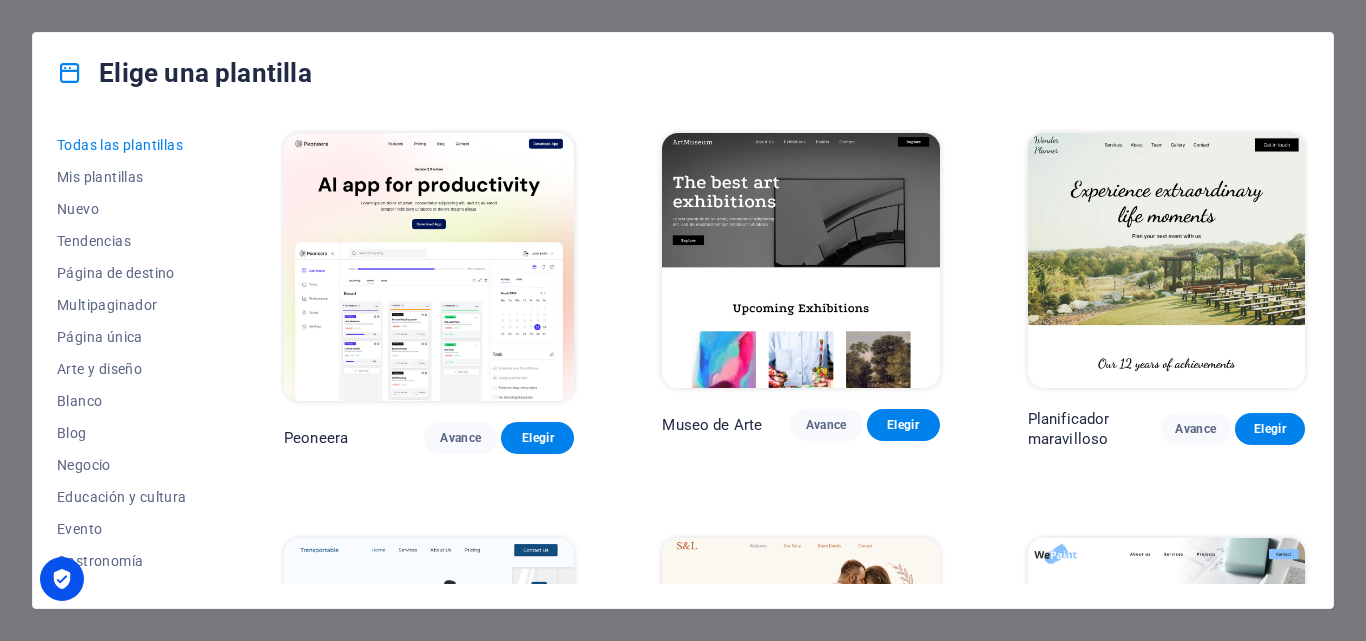 drag, startPoint x: 224, startPoint y: 305, endPoint x: 221, endPoint y: 357, distance: 52.086468 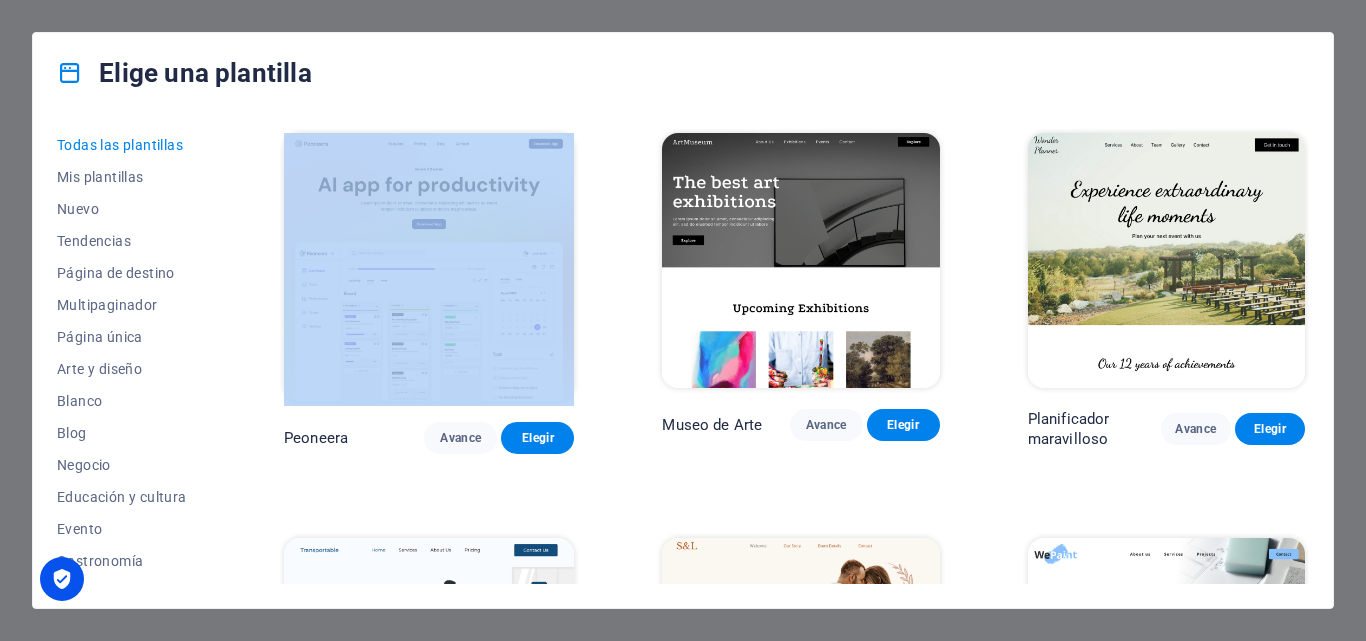 click on "Todas las plantillas Mis plantillas Nuevo Tendencias Página de destino Multipaginador Página única Arte y diseño Blanco Blog Negocio Educación y cultura Evento Gastronomía Salud TI y medios Legal y Finanzas No lucrativo Actuación Cartera Servicios Deportes y belleza Vientos alisios Viajar Estructura alámbrica" at bounding box center (138, 356) 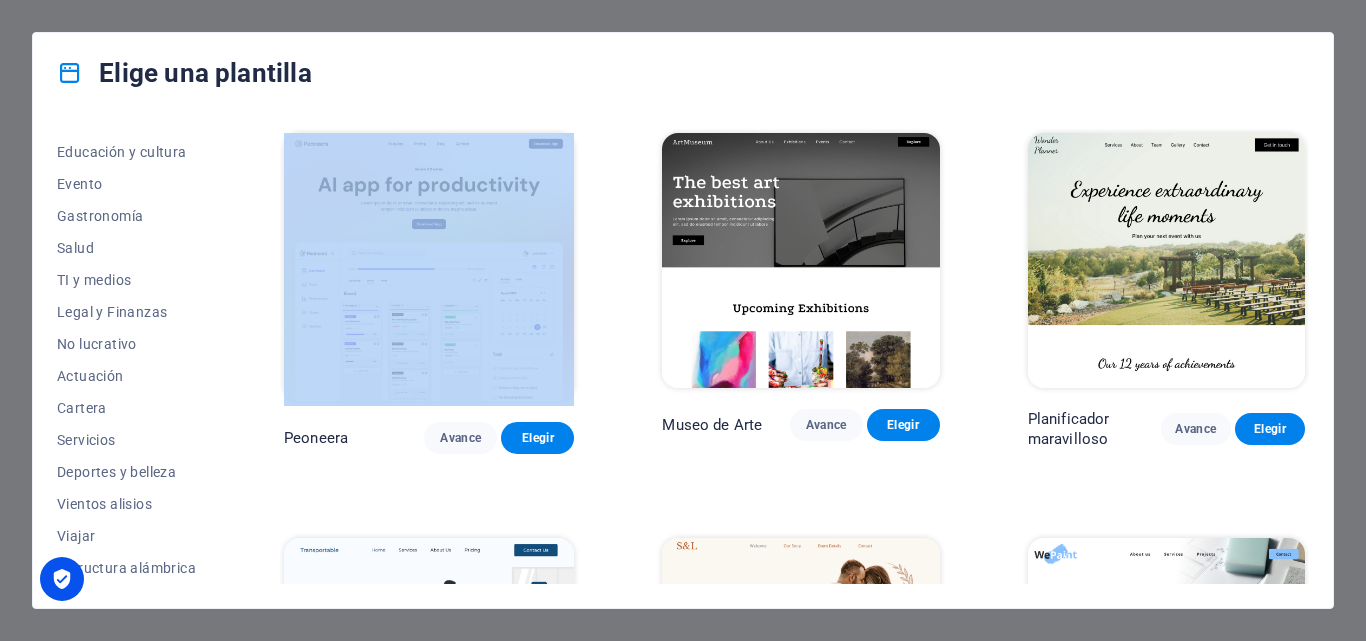 scroll, scrollTop: 0, scrollLeft: 0, axis: both 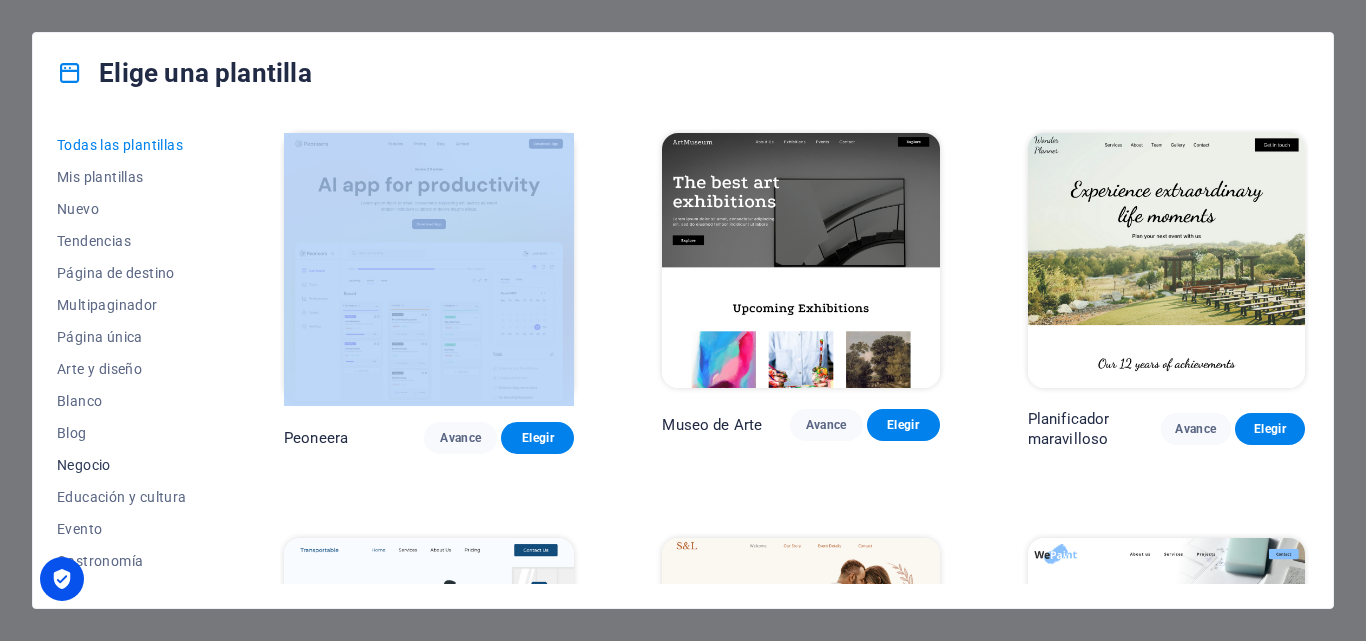 click on "Negocio" at bounding box center (84, 465) 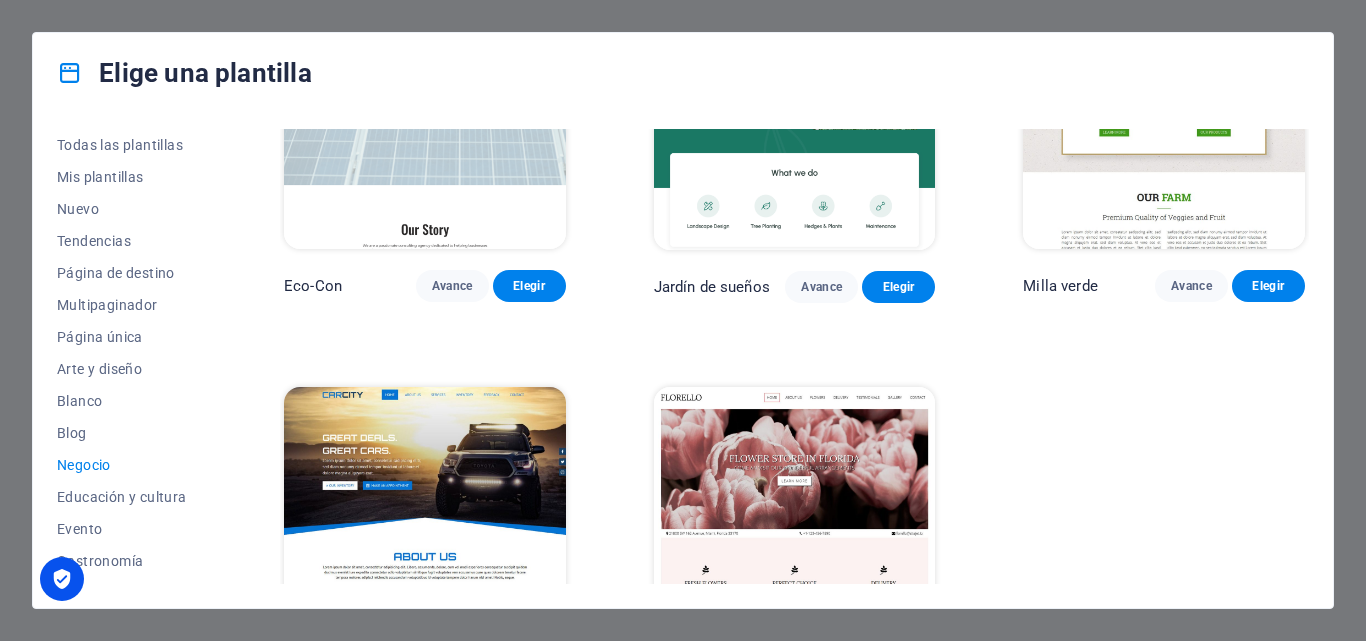 scroll, scrollTop: 254, scrollLeft: 0, axis: vertical 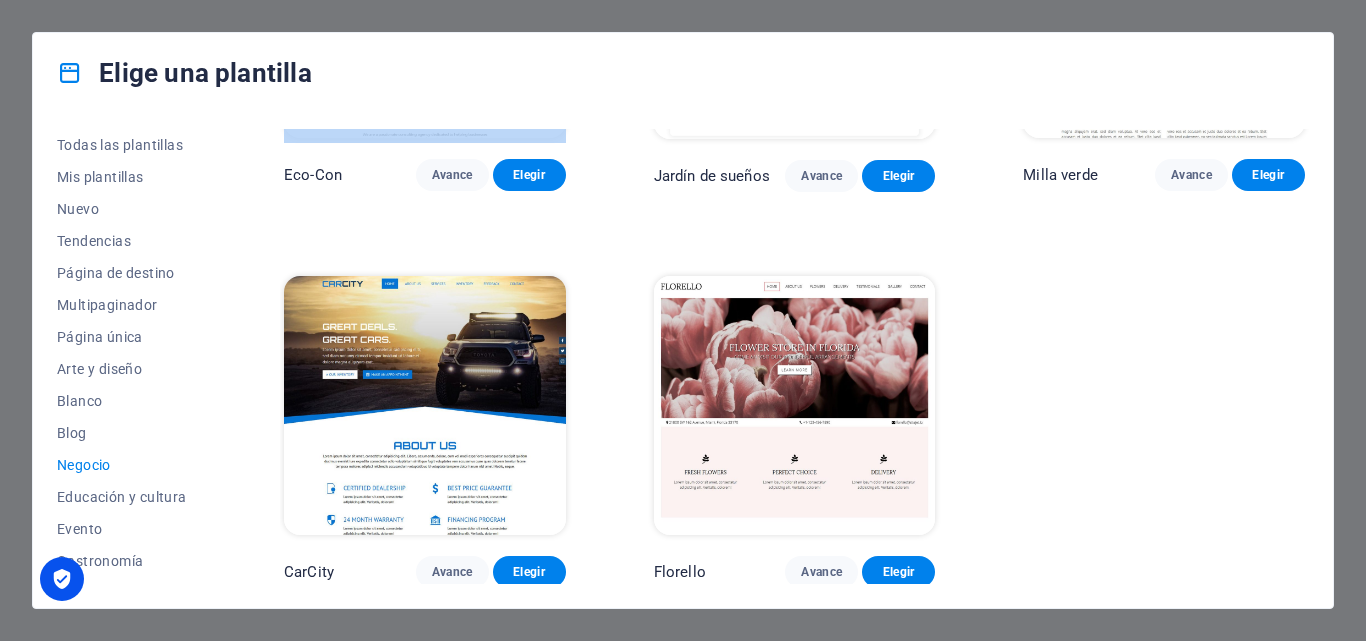 drag, startPoint x: 217, startPoint y: 329, endPoint x: 210, endPoint y: 477, distance: 148.16545 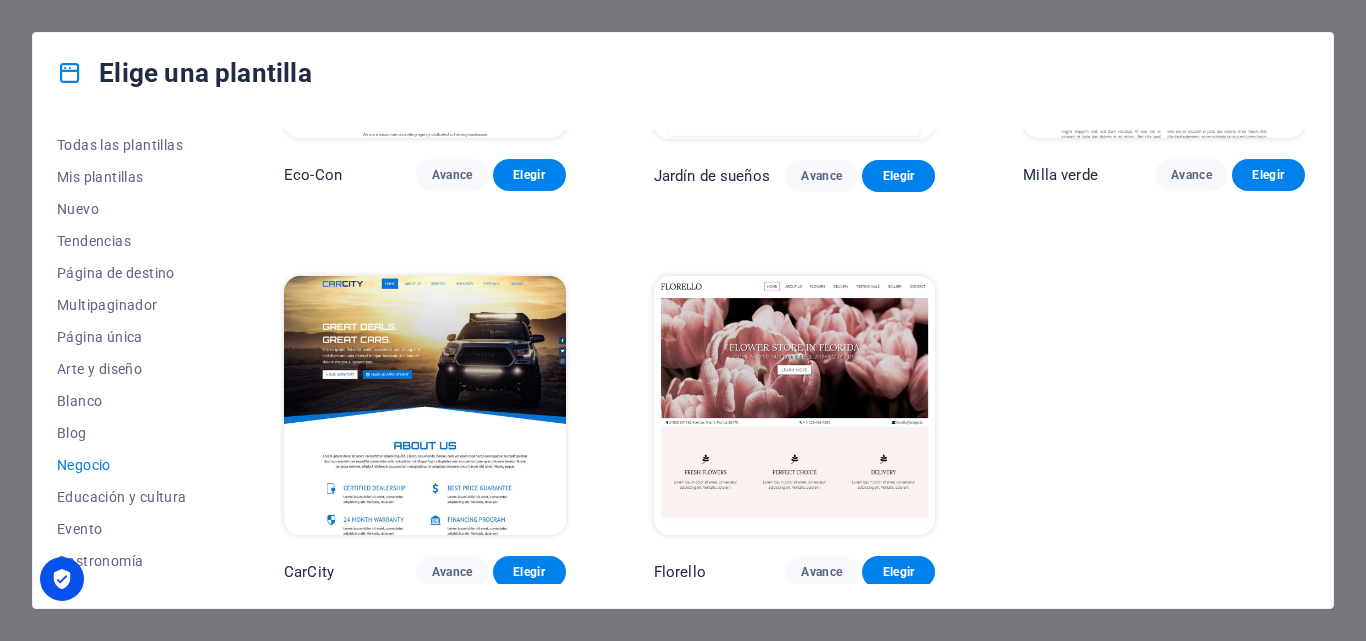drag, startPoint x: 222, startPoint y: 371, endPoint x: 201, endPoint y: 571, distance: 201.09947 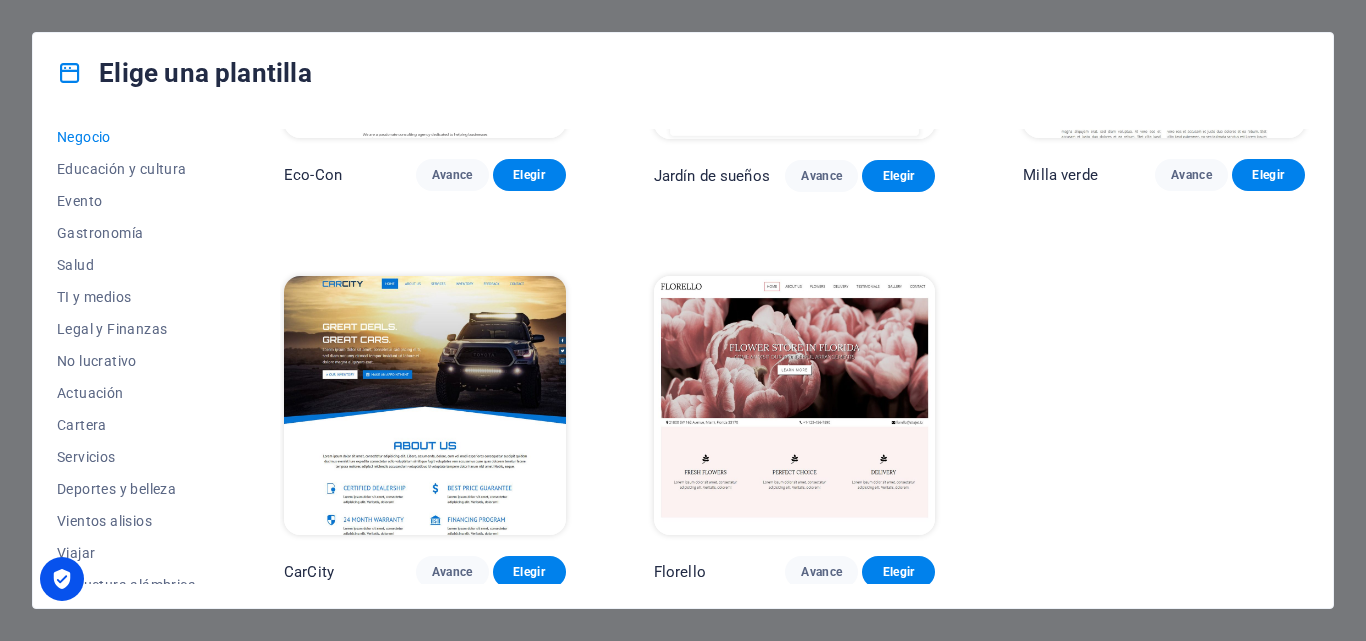 scroll, scrollTop: 345, scrollLeft: 0, axis: vertical 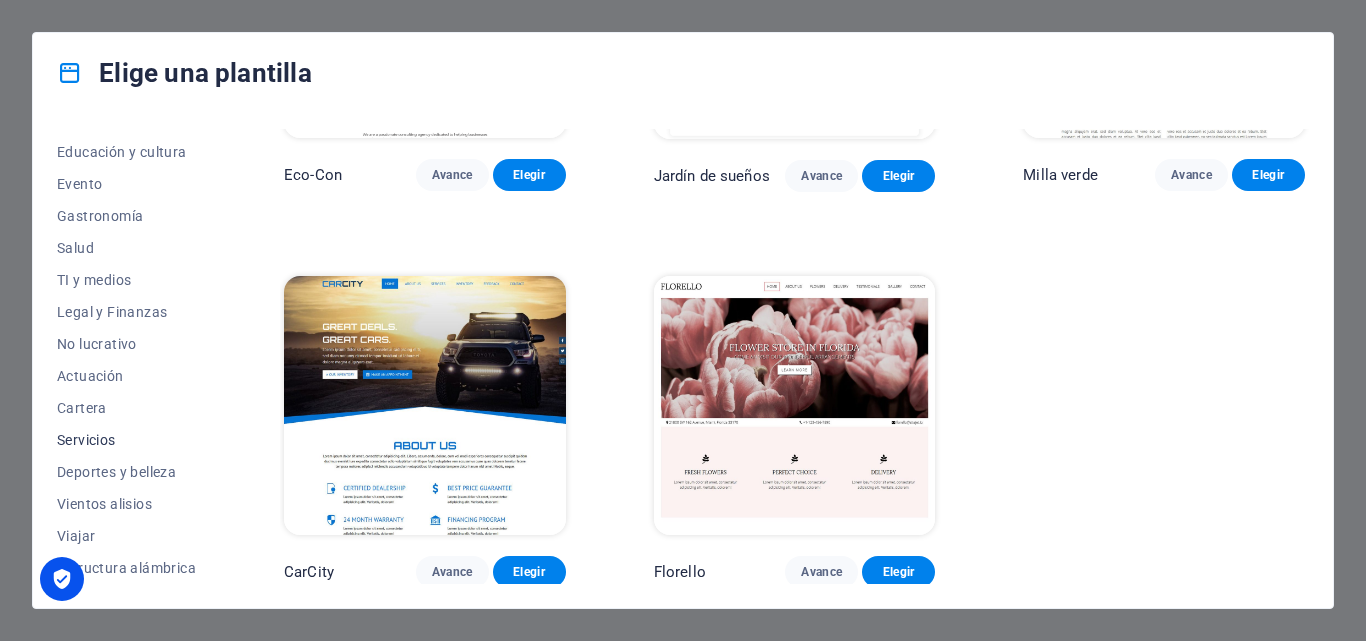 click on "Servicios" at bounding box center (86, 440) 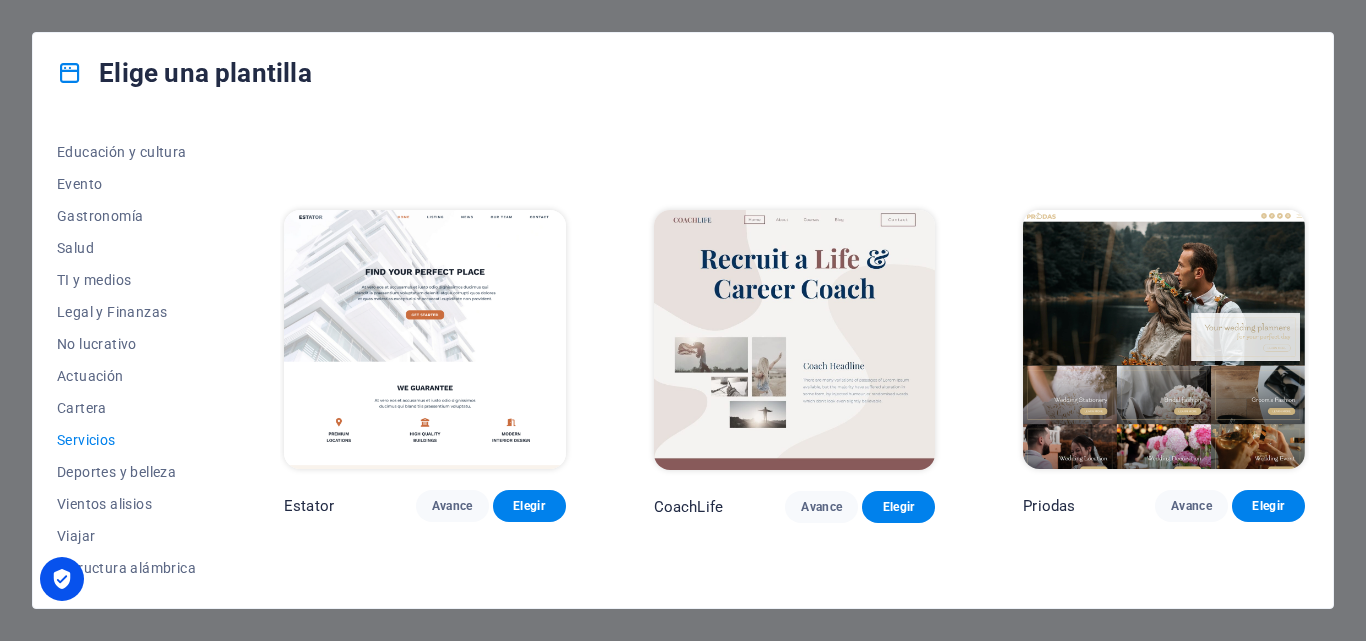 scroll, scrollTop: 733, scrollLeft: 0, axis: vertical 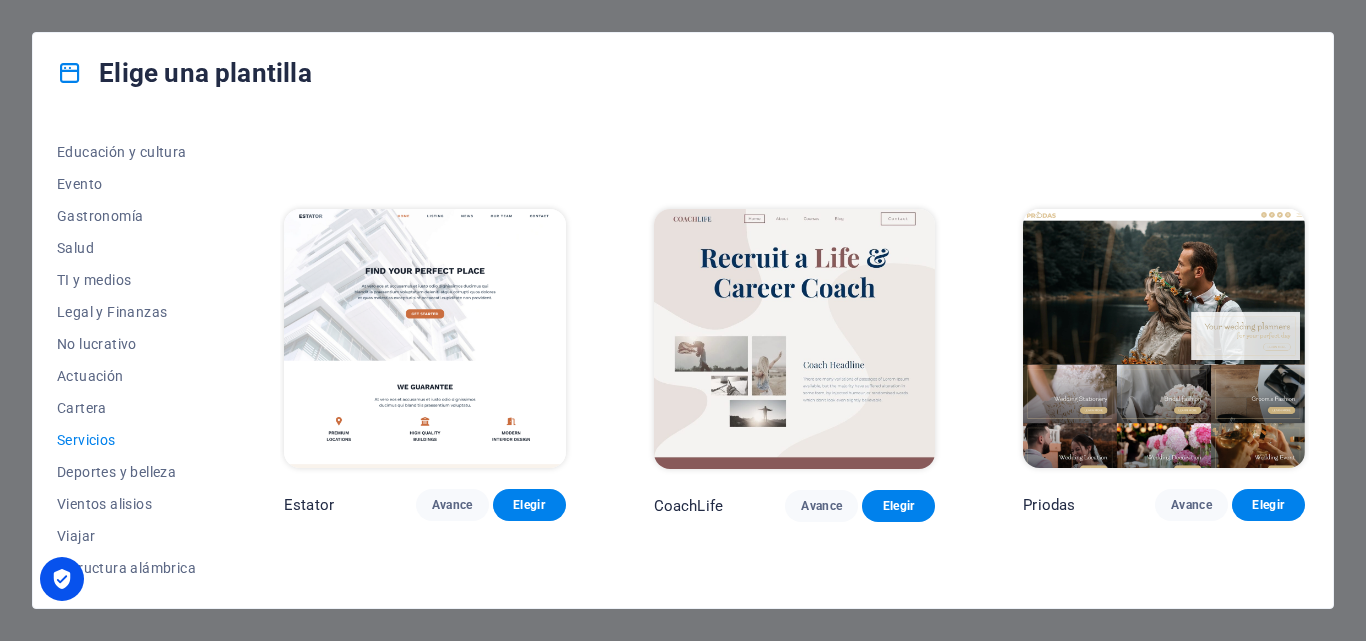 click at bounding box center [425, 338] 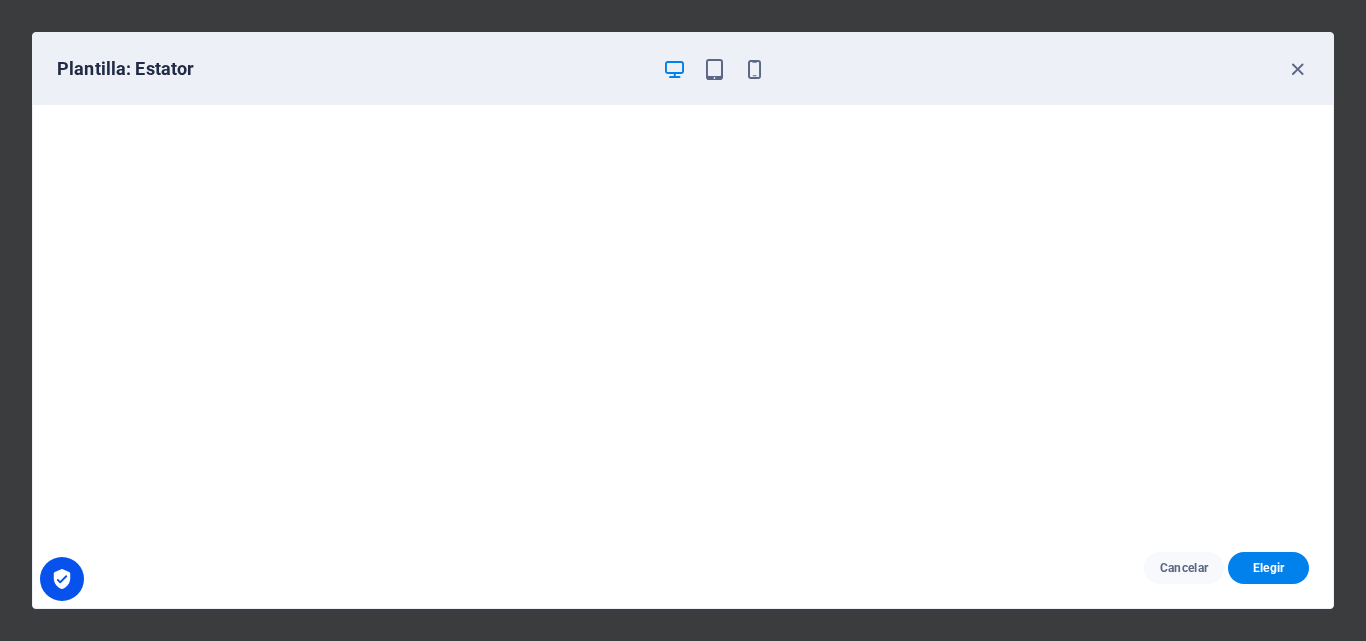 click at bounding box center [674, 69] 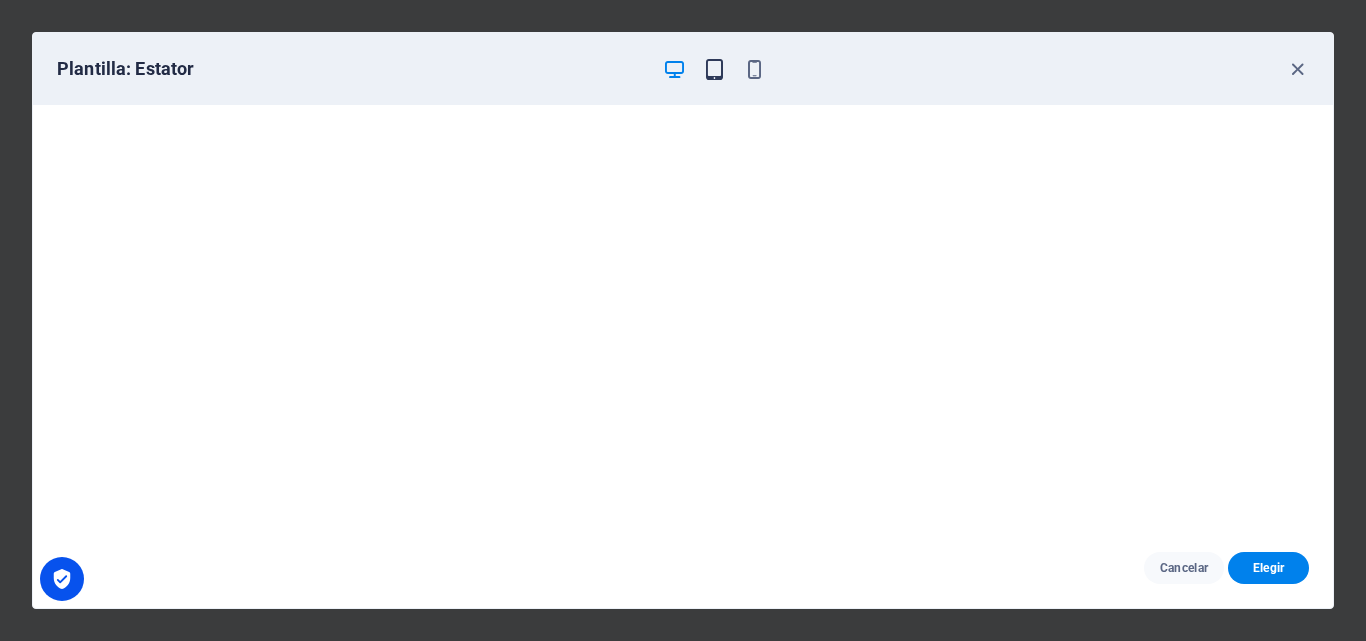 click at bounding box center (714, 69) 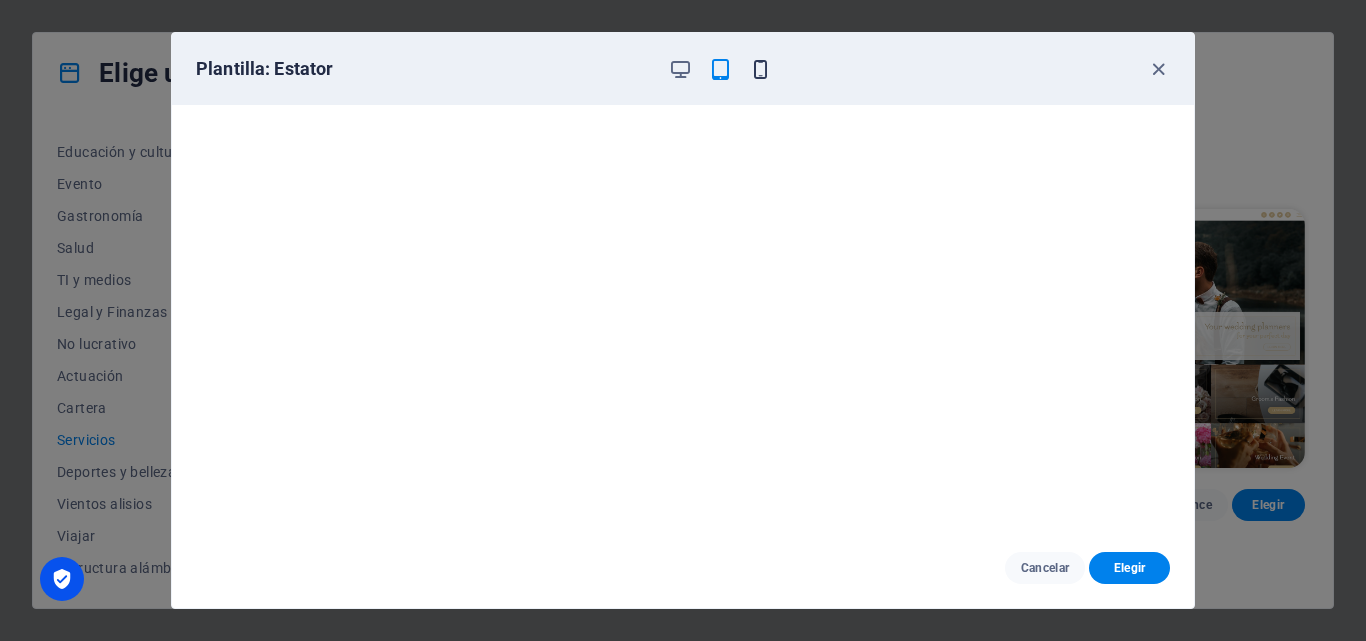 click at bounding box center [760, 69] 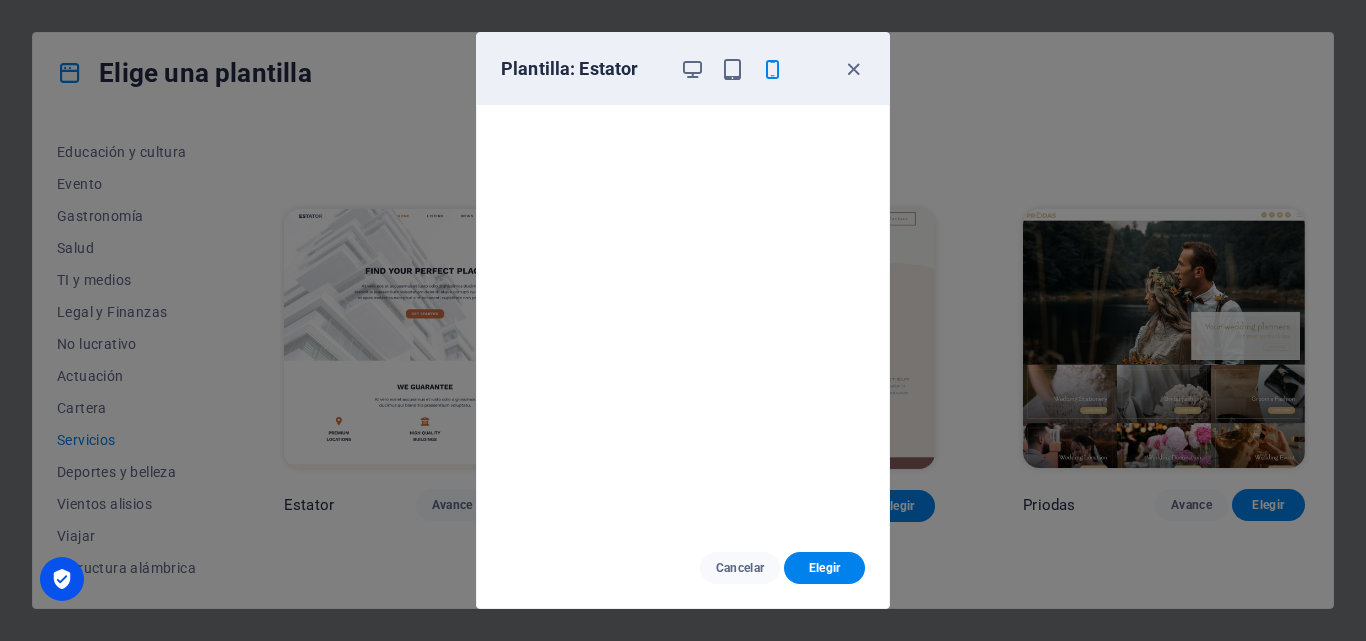 click on "Plantilla: Estator" at bounding box center [683, 69] 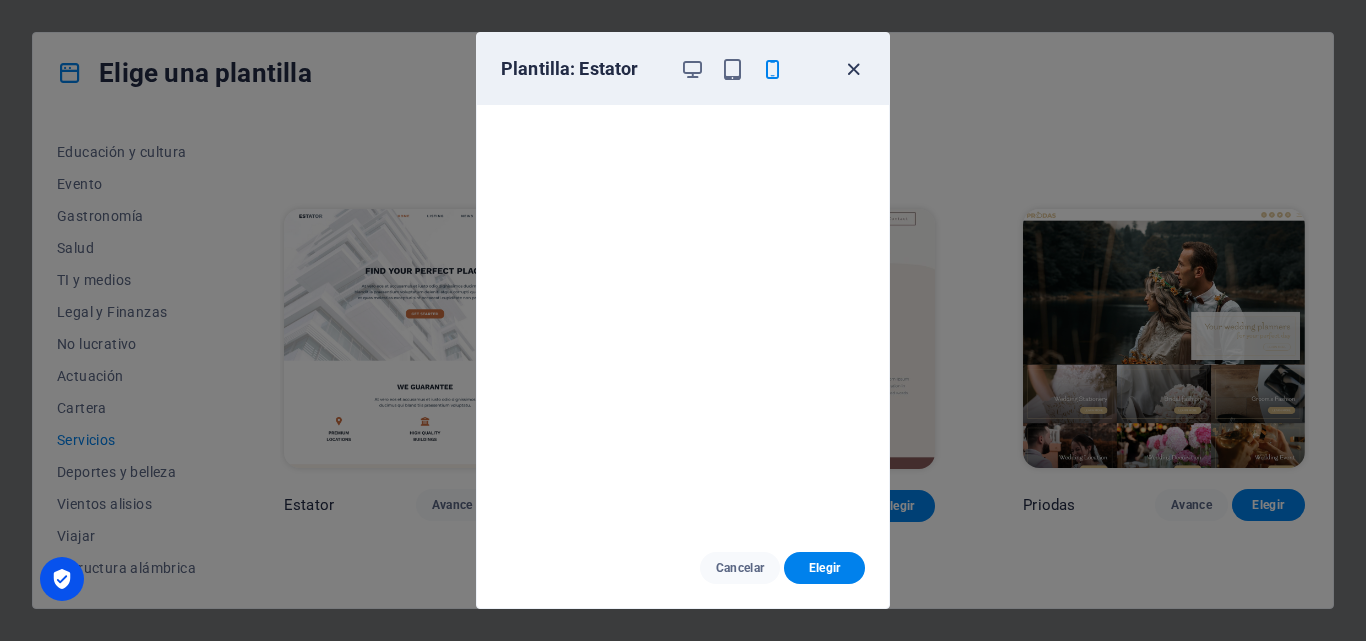 click at bounding box center (853, 69) 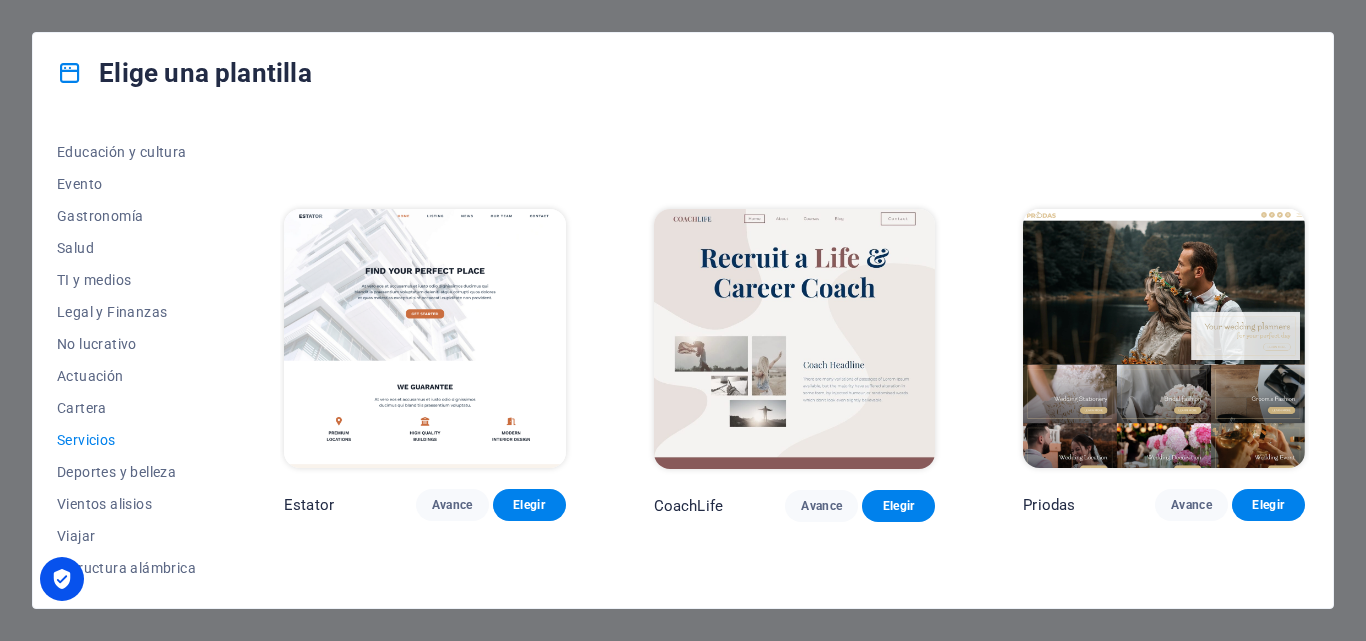 drag, startPoint x: 1310, startPoint y: 315, endPoint x: 1303, endPoint y: 341, distance: 26.925823 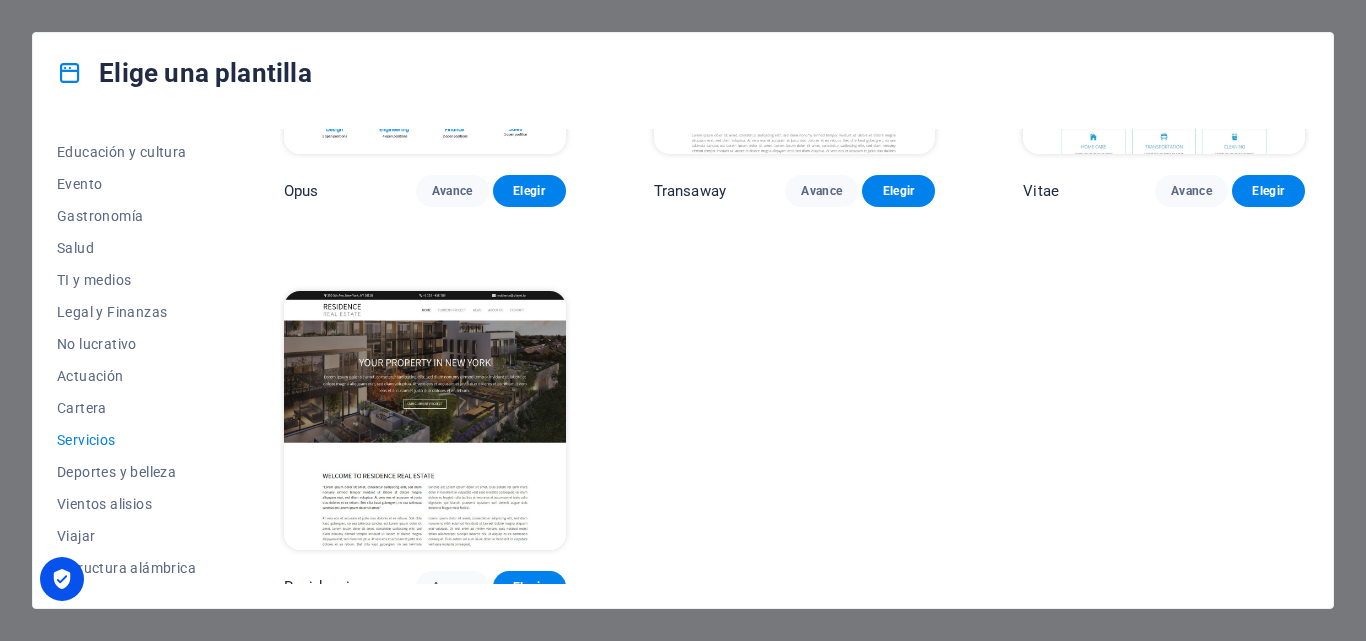scroll, scrollTop: 2251, scrollLeft: 0, axis: vertical 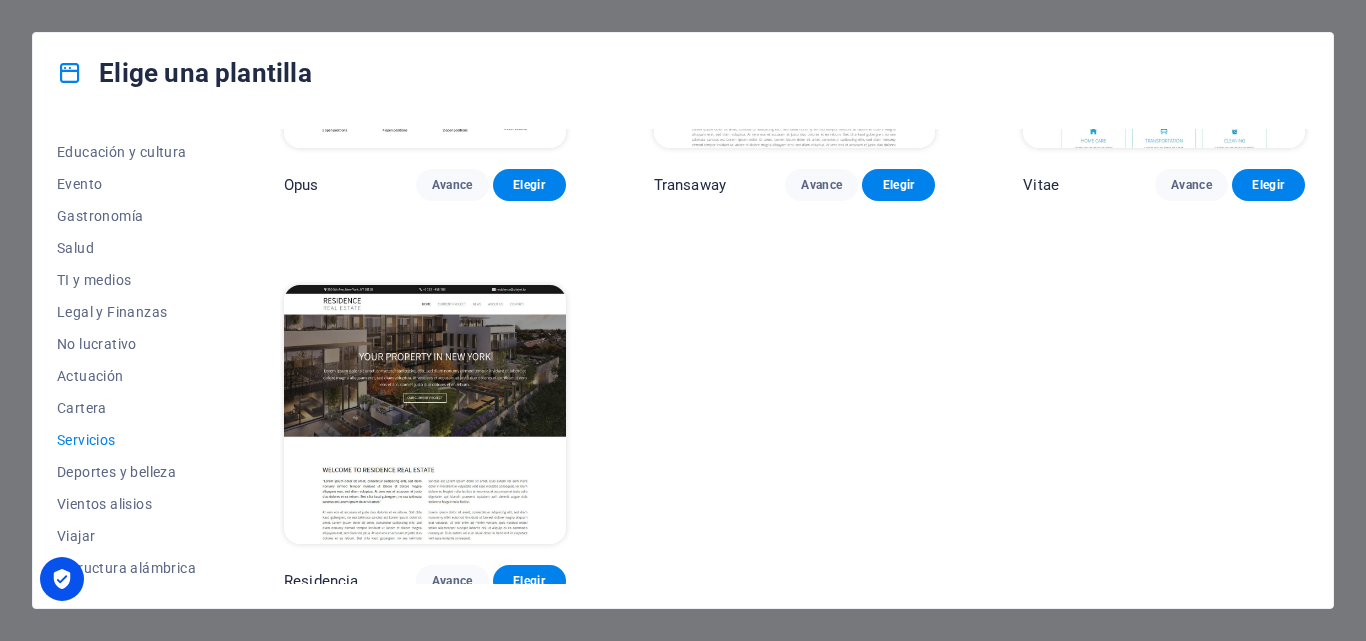 click at bounding box center (425, 414) 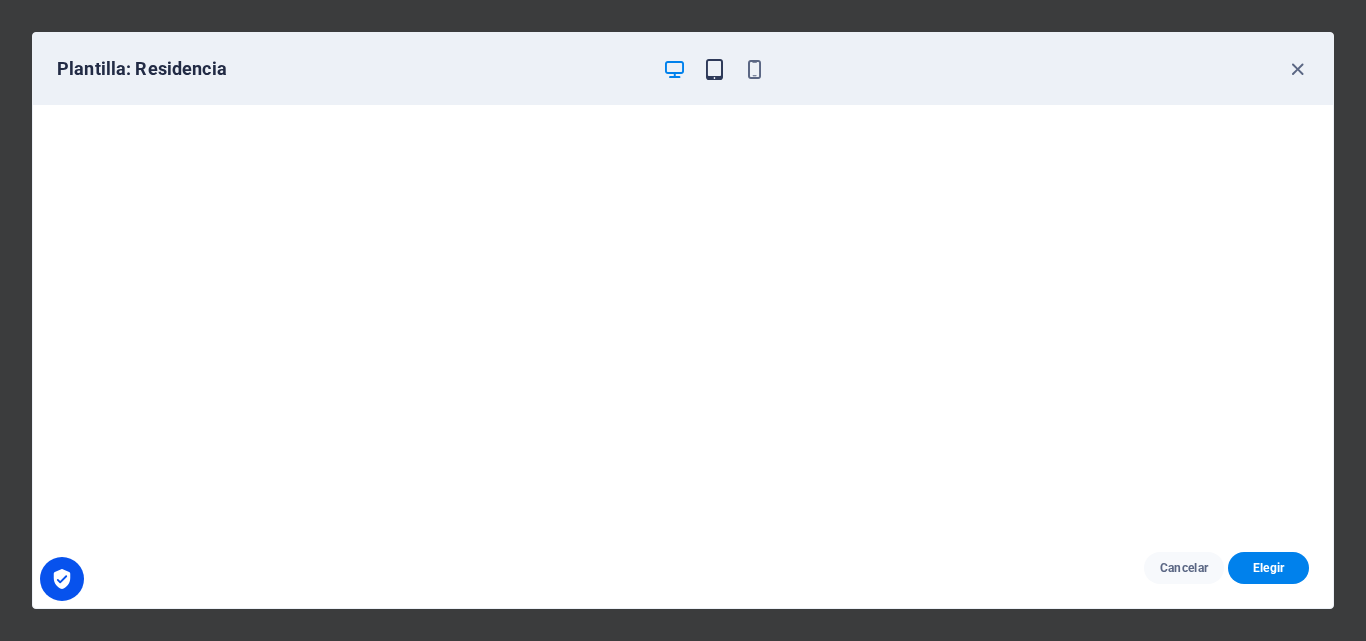 click at bounding box center (714, 69) 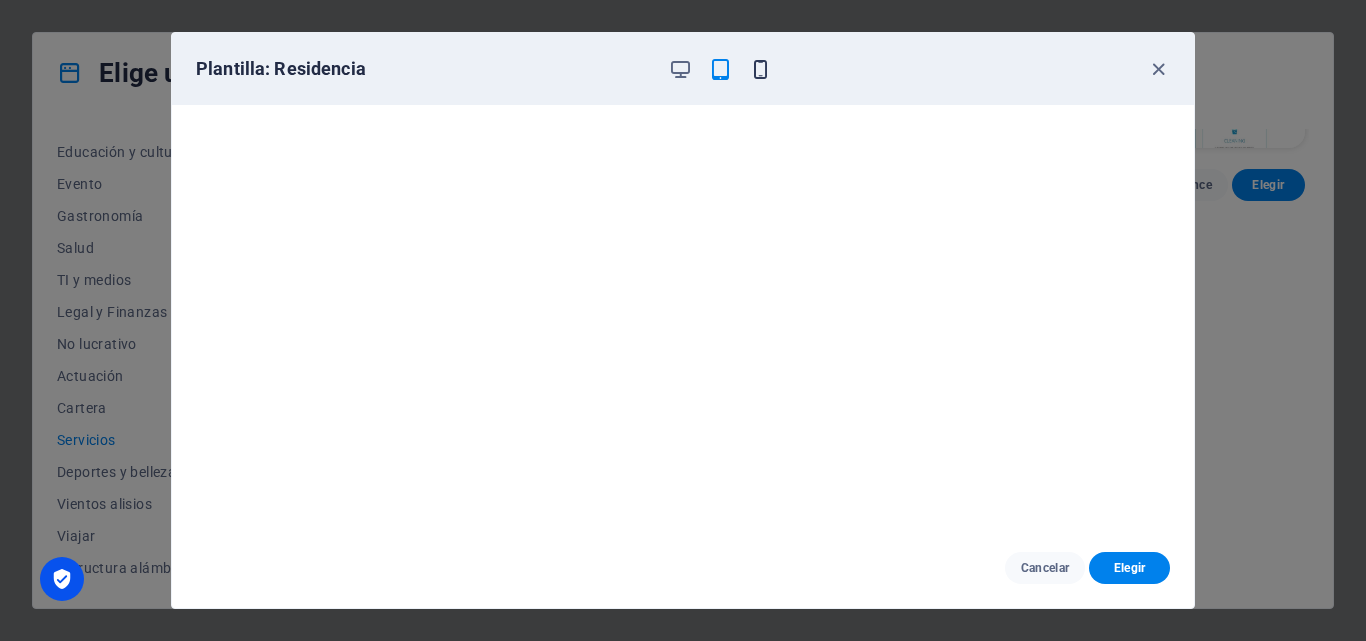 click at bounding box center [760, 69] 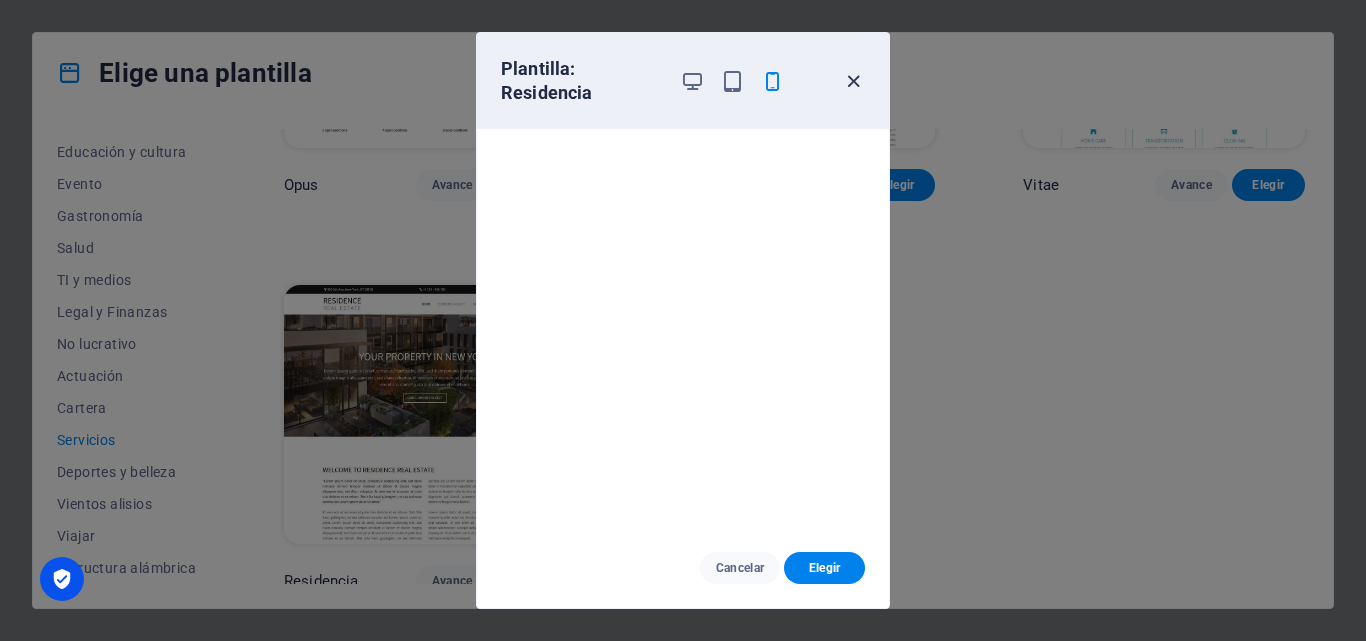 click at bounding box center (853, 81) 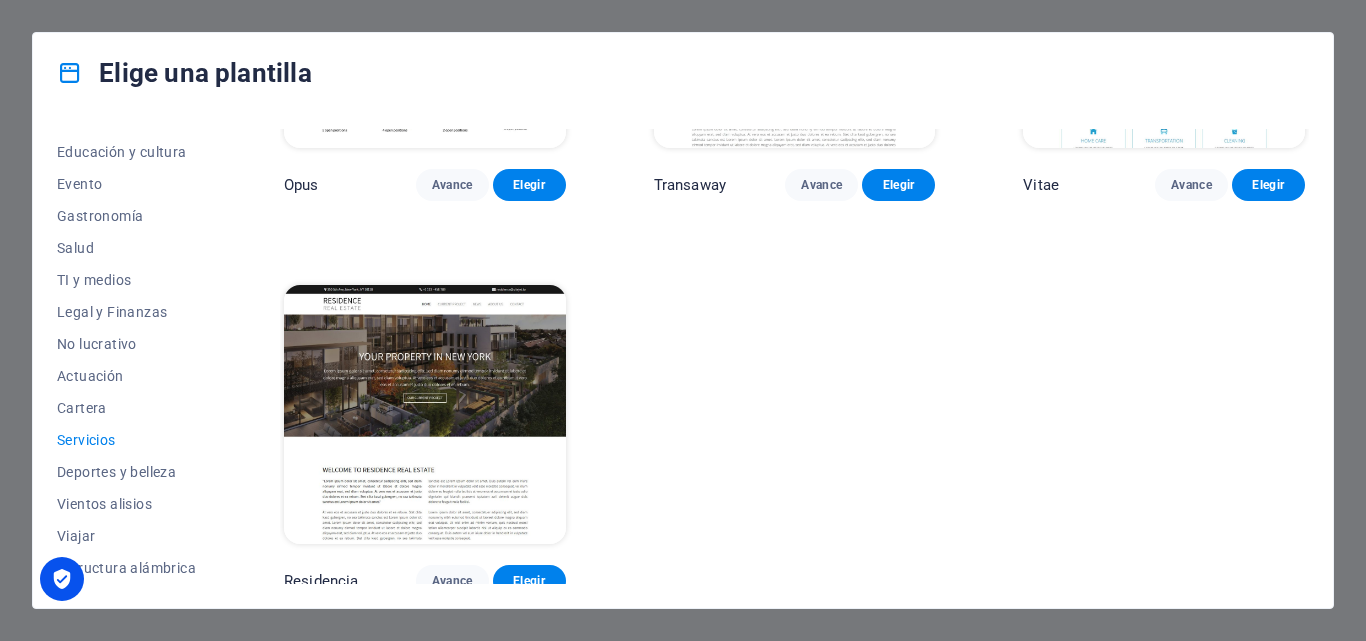 click on "Transportable Avance Elegir Salud y alimentación Avance Elegir Interiores UrbanNest Avance Elegir Limpiador Avance Elegir Cuidado de mascotas Avance Elegir Conducir Avance Elegir Estator Avance Elegir CoachLife Avance Elegir Priodas Avance Elegir CleanCar Avance Elegir Protector Avance Elegir [PERSON_NAME] Bienes Raíces Avance Elegir Alerta Avance Elegir Diversión Avance Elegir Fresco y limpio Avance Elegir Opus Avance Elegir Transaway Avance Elegir Vitae Avance Elegir Residencia Avance Elegir" at bounding box center (794, -763) 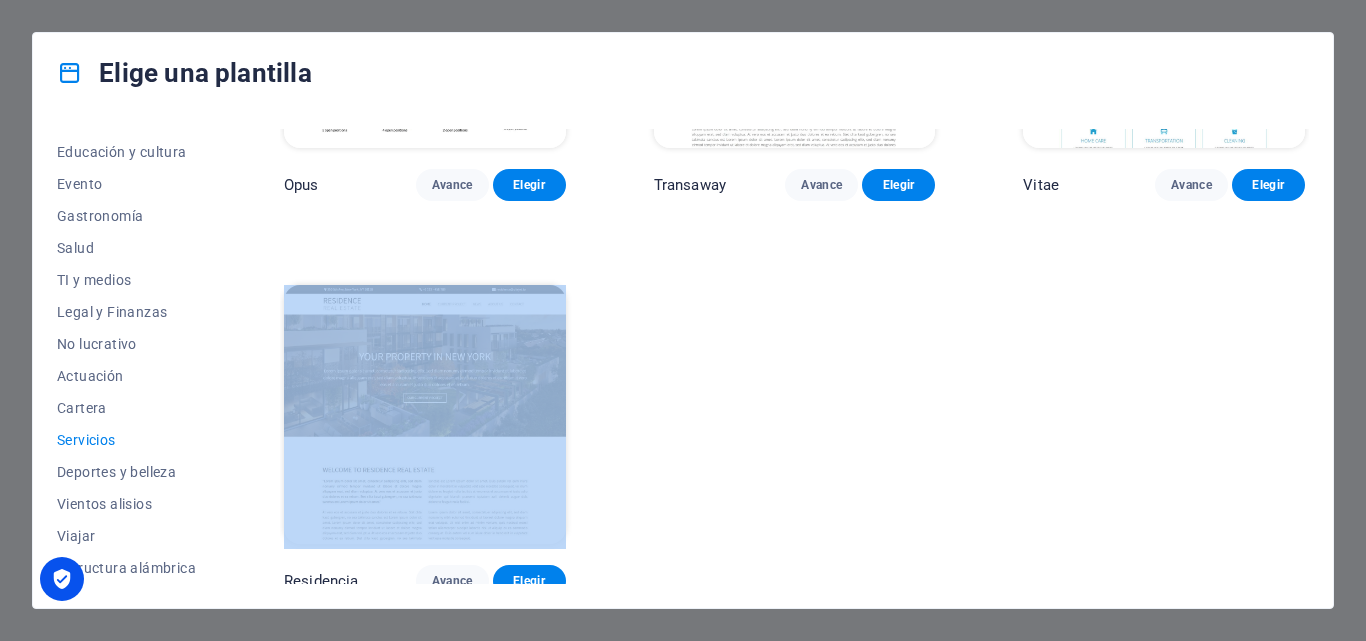 click on "Transportable Avance Elegir Salud y alimentación Avance Elegir Interiores UrbanNest Avance Elegir Limpiador Avance Elegir Cuidado de mascotas Avance Elegir Conducir Avance Elegir Estator Avance Elegir CoachLife Avance Elegir Priodas Avance Elegir CleanCar Avance Elegir Protector Avance Elegir [PERSON_NAME] Bienes Raíces Avance Elegir Alerta Avance Elegir Diversión Avance Elegir Fresco y limpio Avance Elegir Opus Avance Elegir Transaway Avance Elegir Vitae Avance Elegir Residencia Avance Elegir" at bounding box center (794, -763) 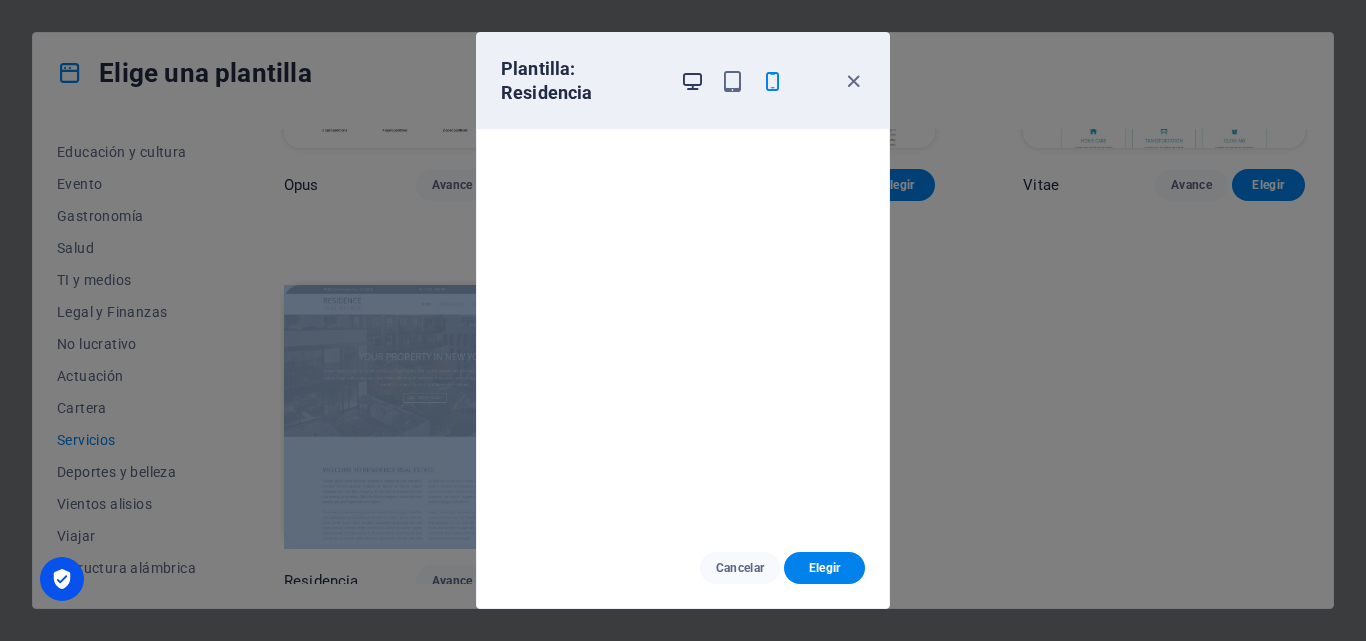 click at bounding box center [692, 81] 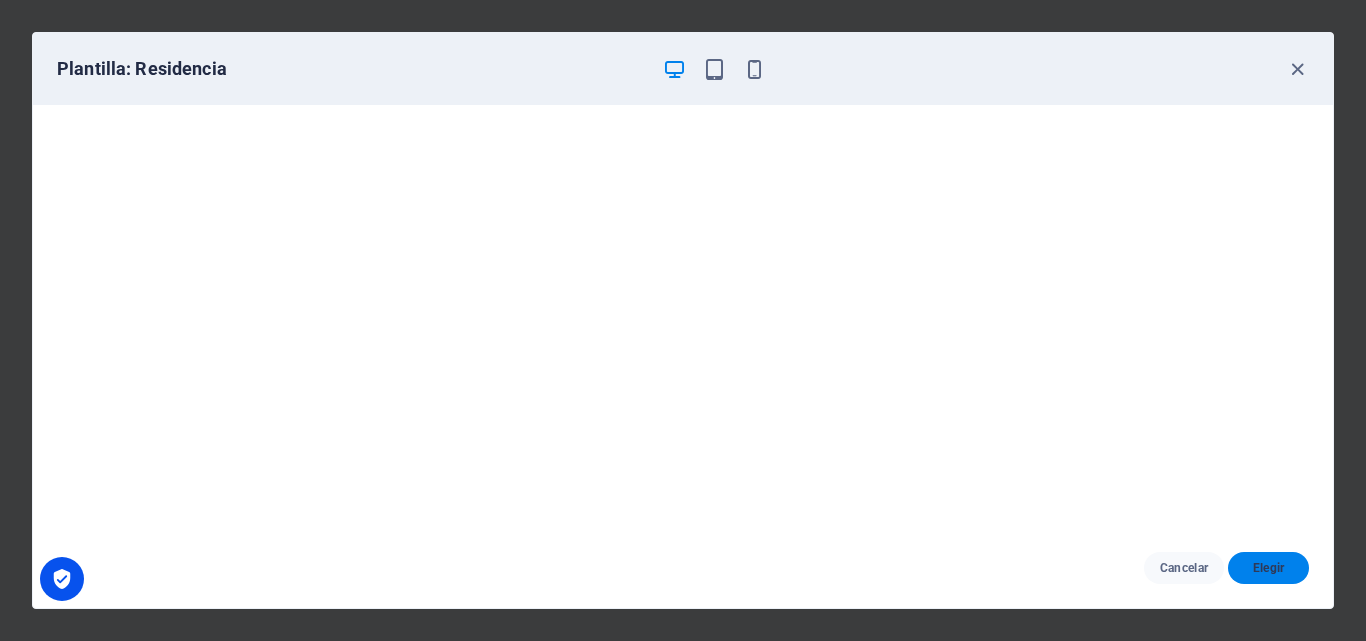 click on "Elegir" at bounding box center [1269, 568] 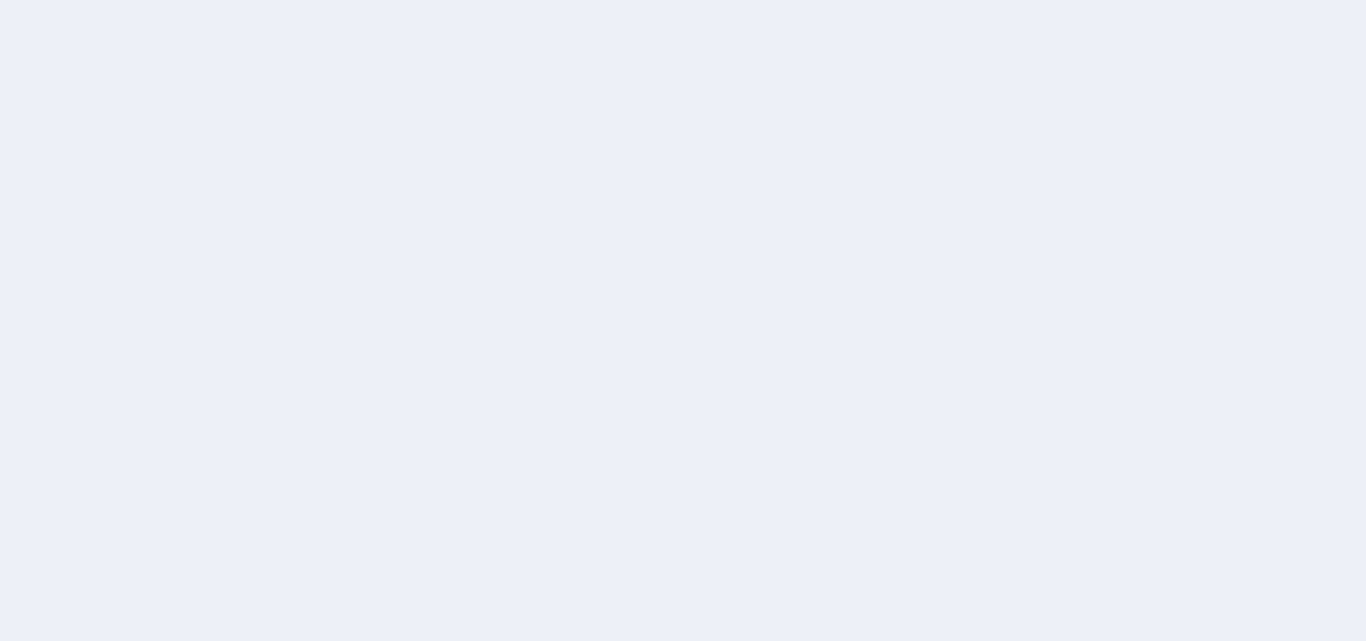 scroll, scrollTop: 0, scrollLeft: 0, axis: both 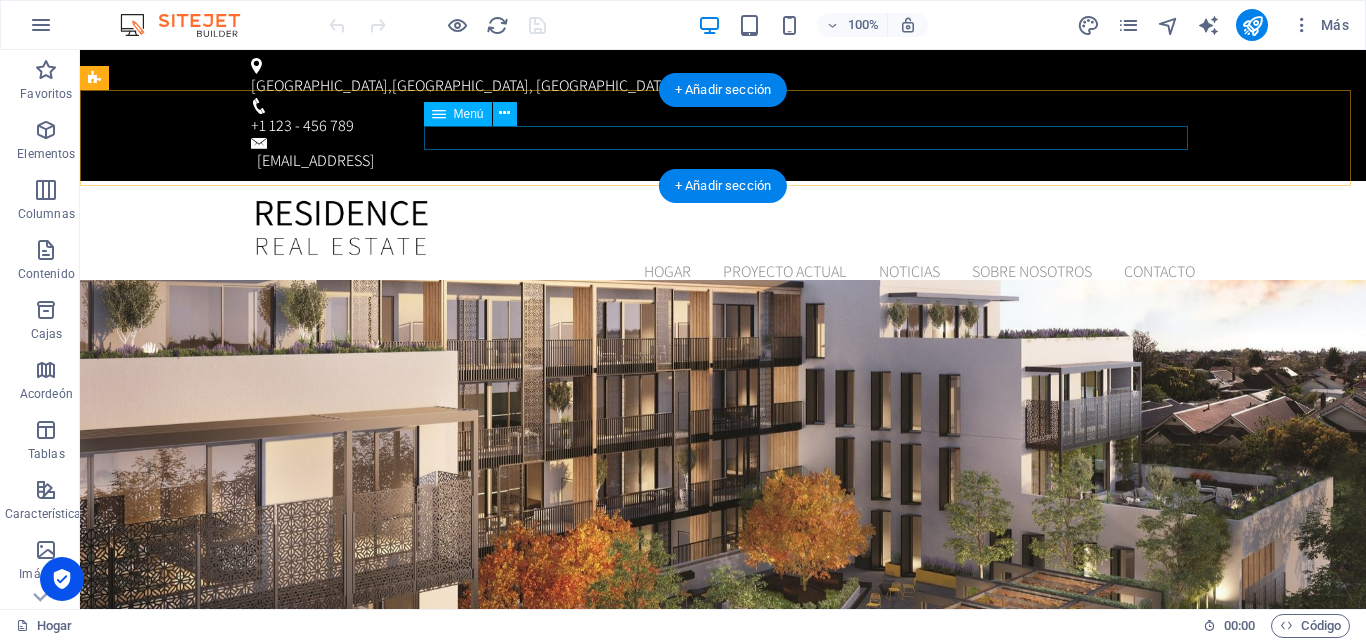 click on "Hogar Proyecto actual Noticias Sobre nosotros Contacto" at bounding box center (723, 272) 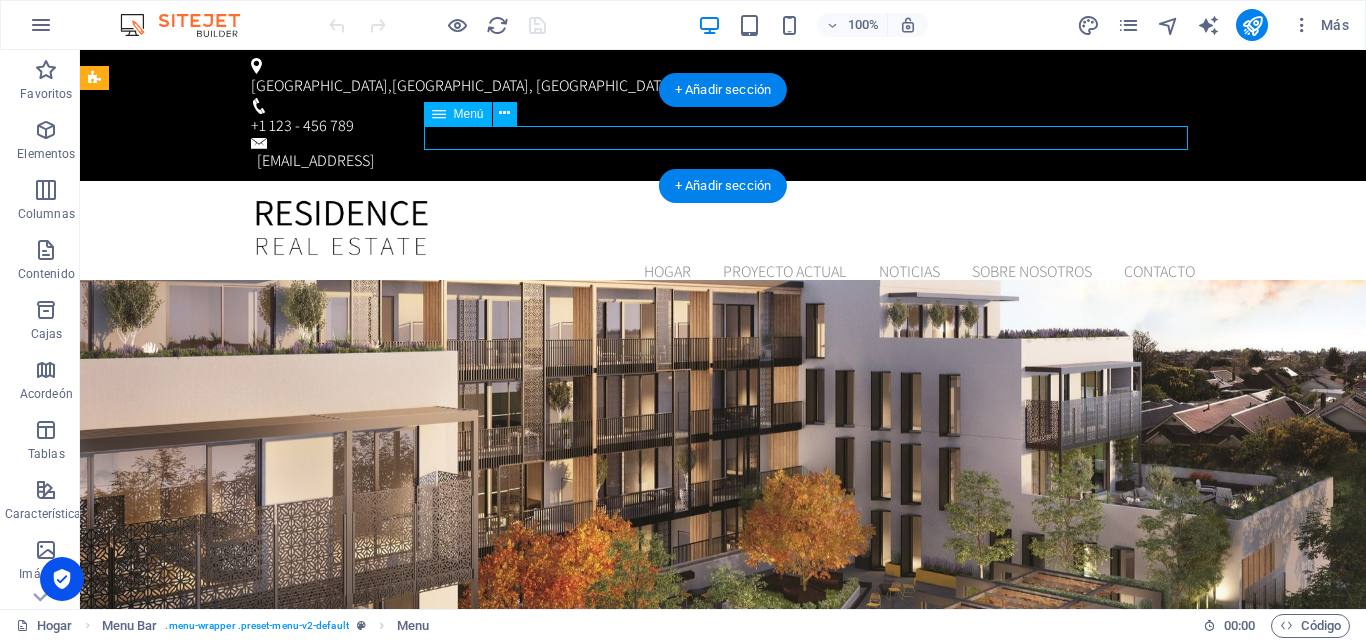 click on "Hogar Proyecto actual Noticias Sobre nosotros Contacto" at bounding box center [723, 272] 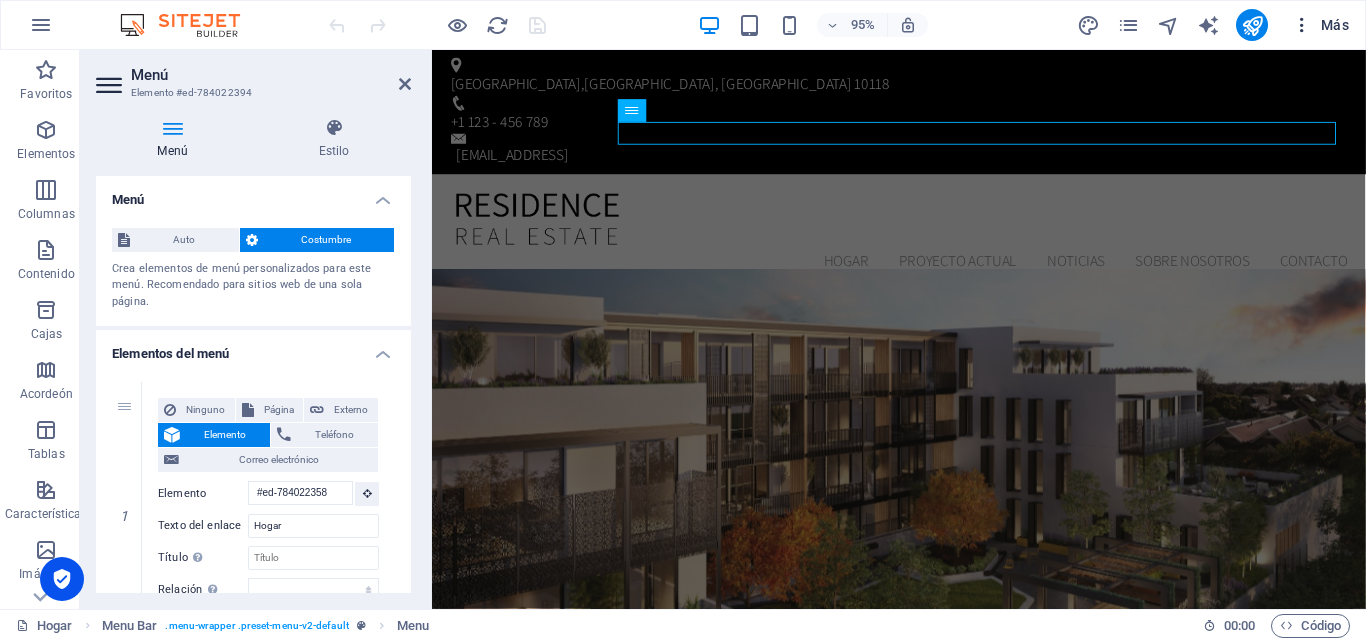 click at bounding box center (1302, 25) 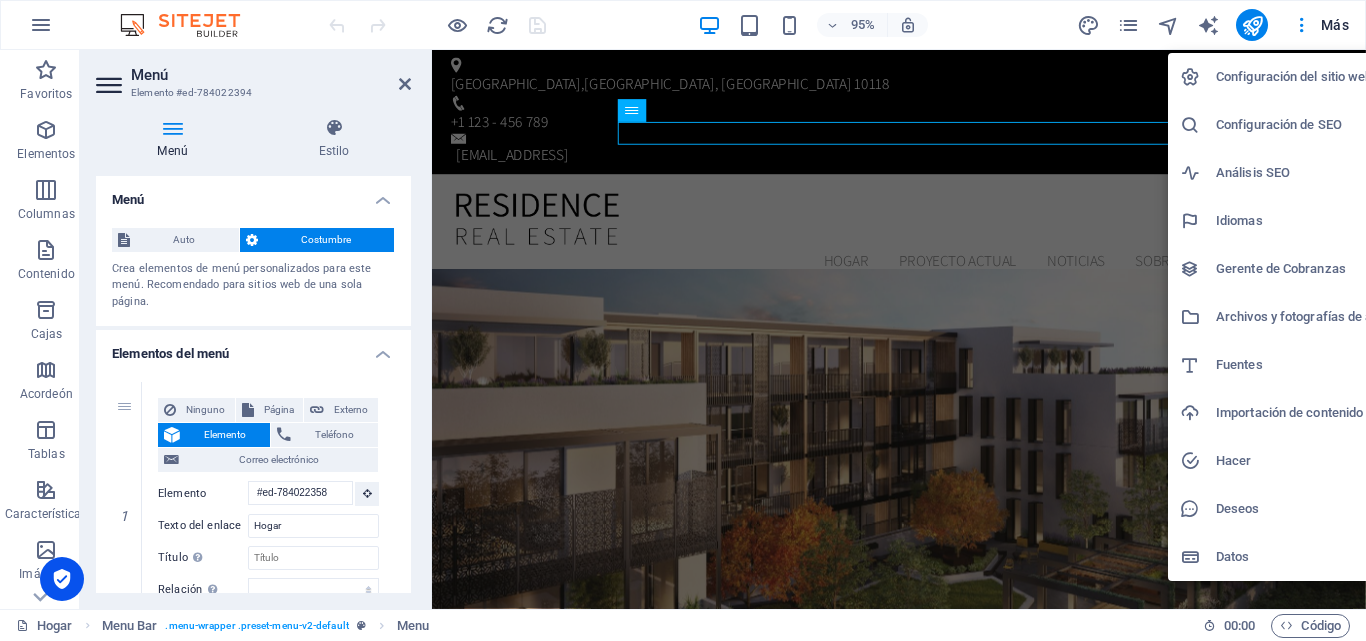 type 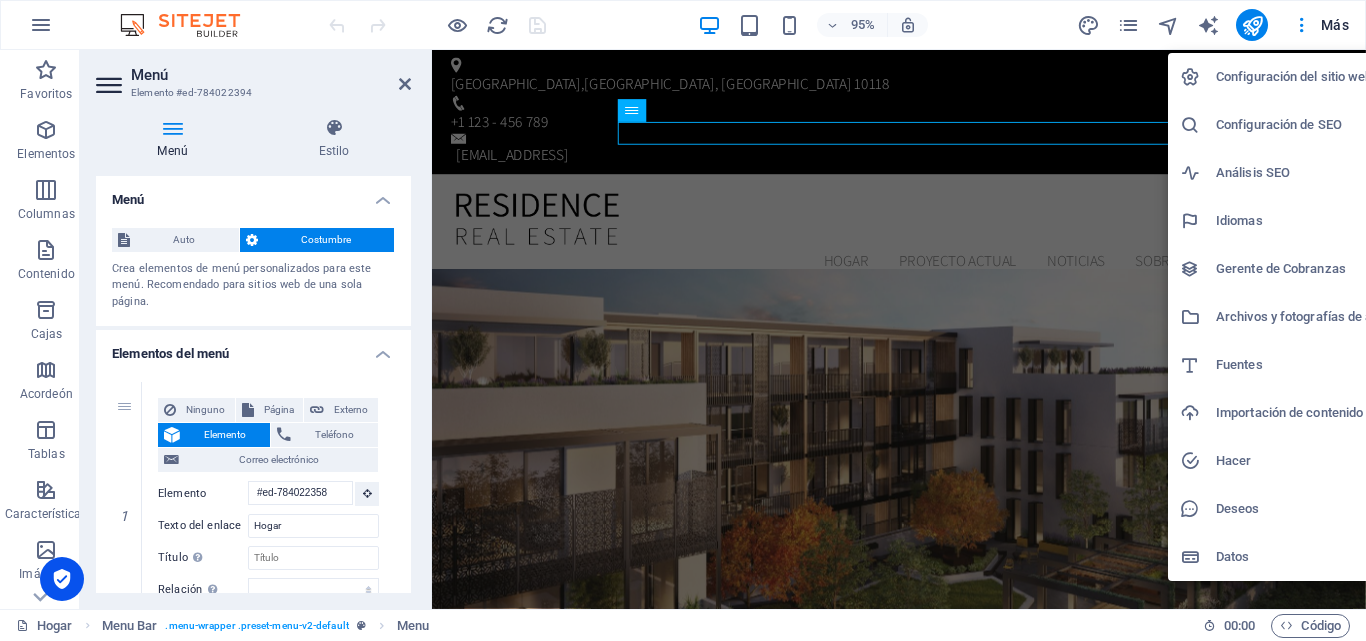 click at bounding box center (683, 320) 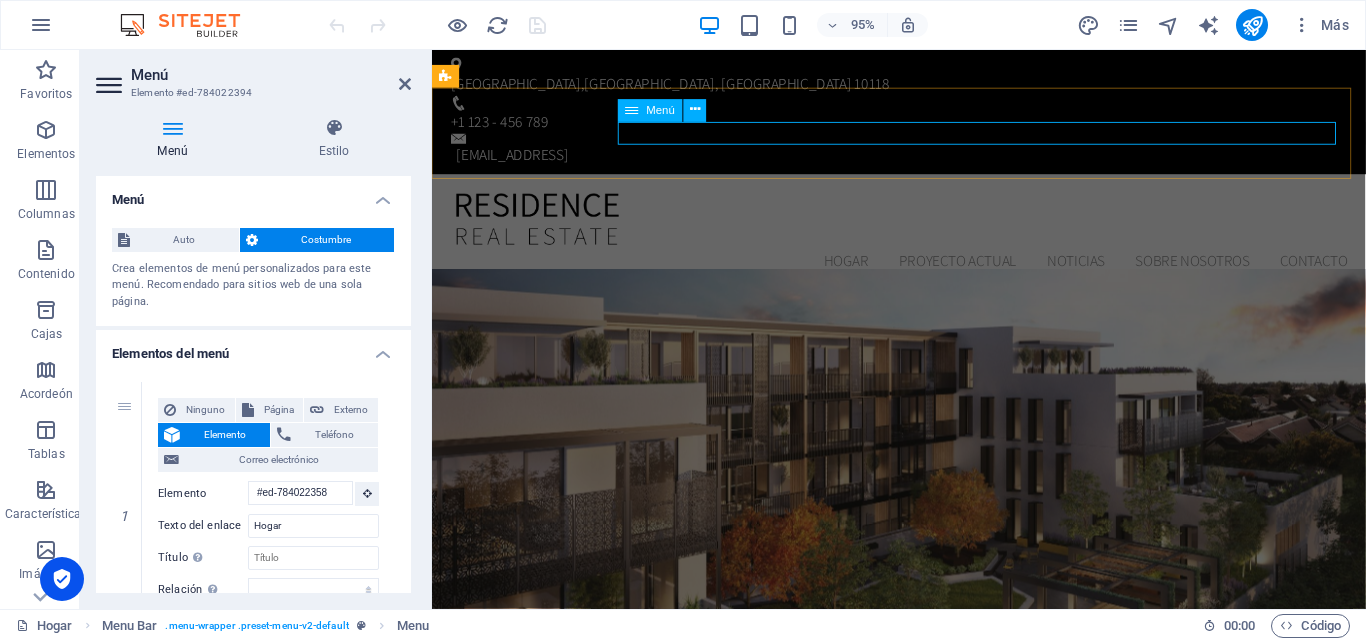click on "Hogar Proyecto actual Noticias Sobre nosotros Contacto" at bounding box center [924, 272] 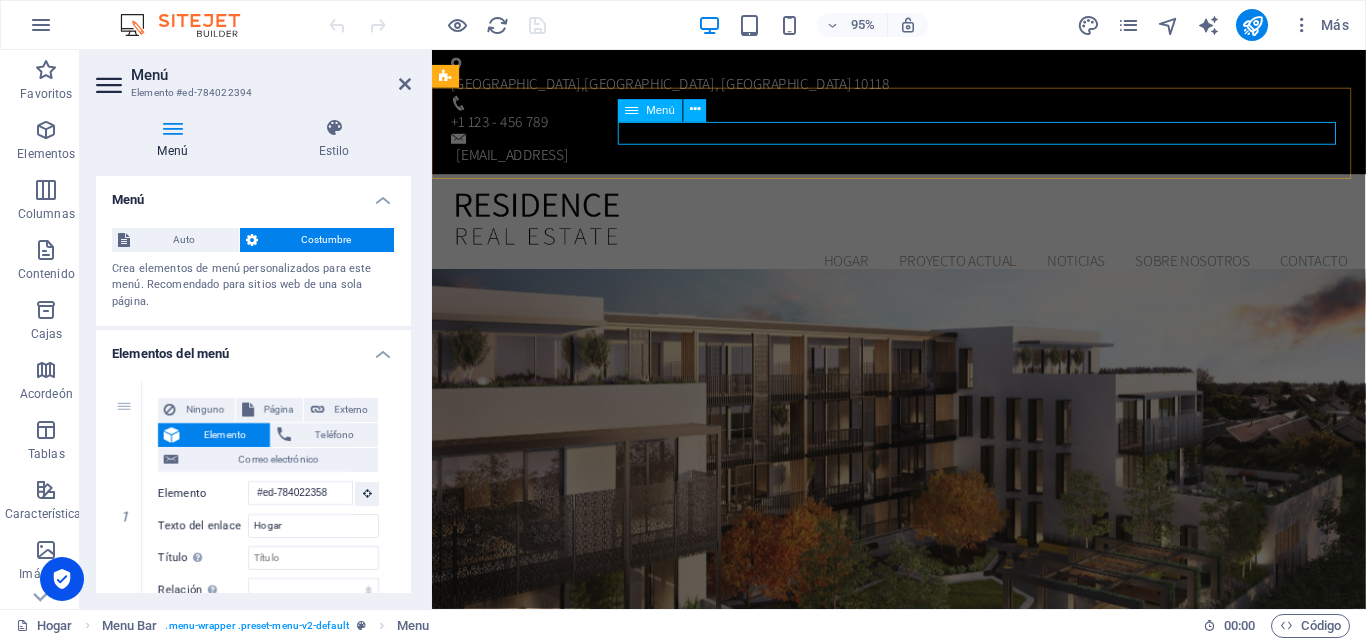 click on "Hogar Proyecto actual Noticias Sobre nosotros Contacto" at bounding box center [924, 272] 